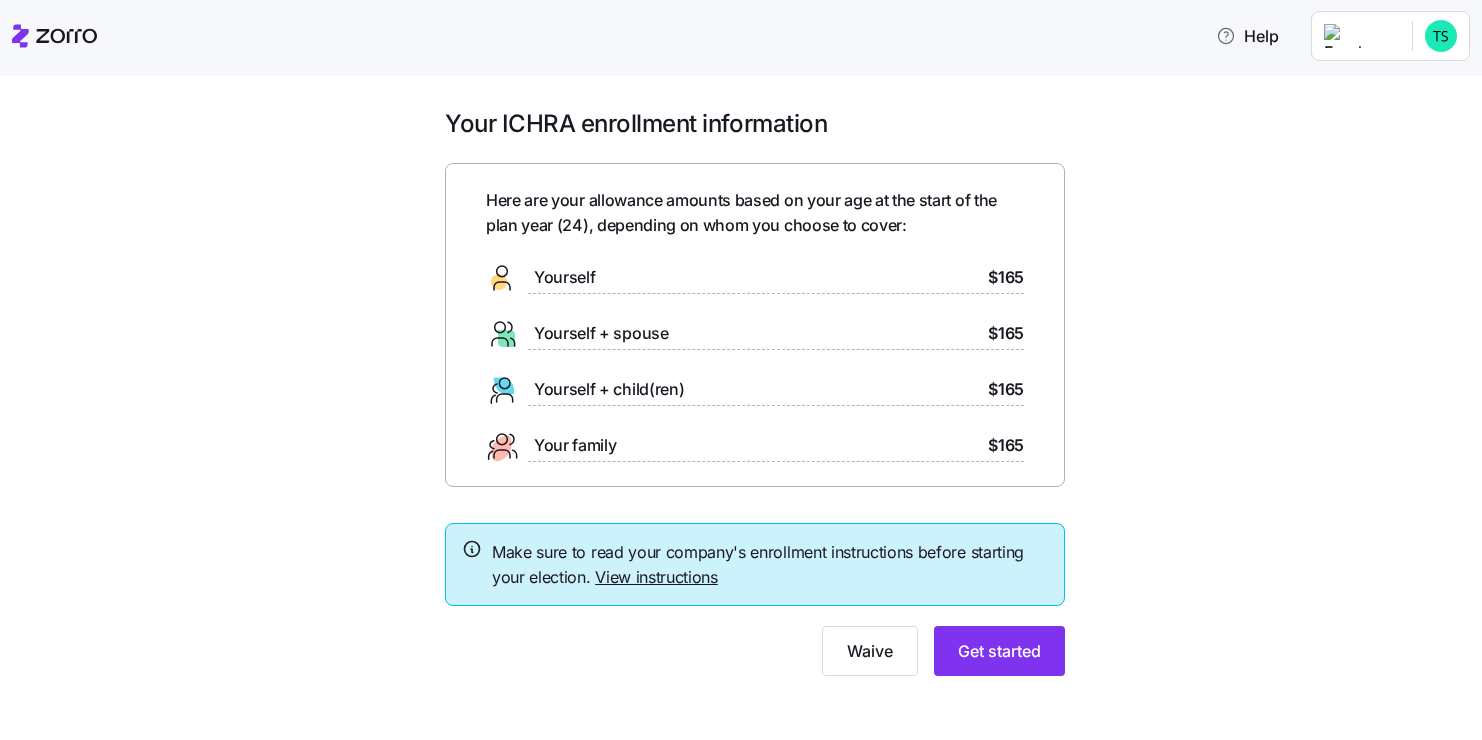 scroll, scrollTop: 0, scrollLeft: 0, axis: both 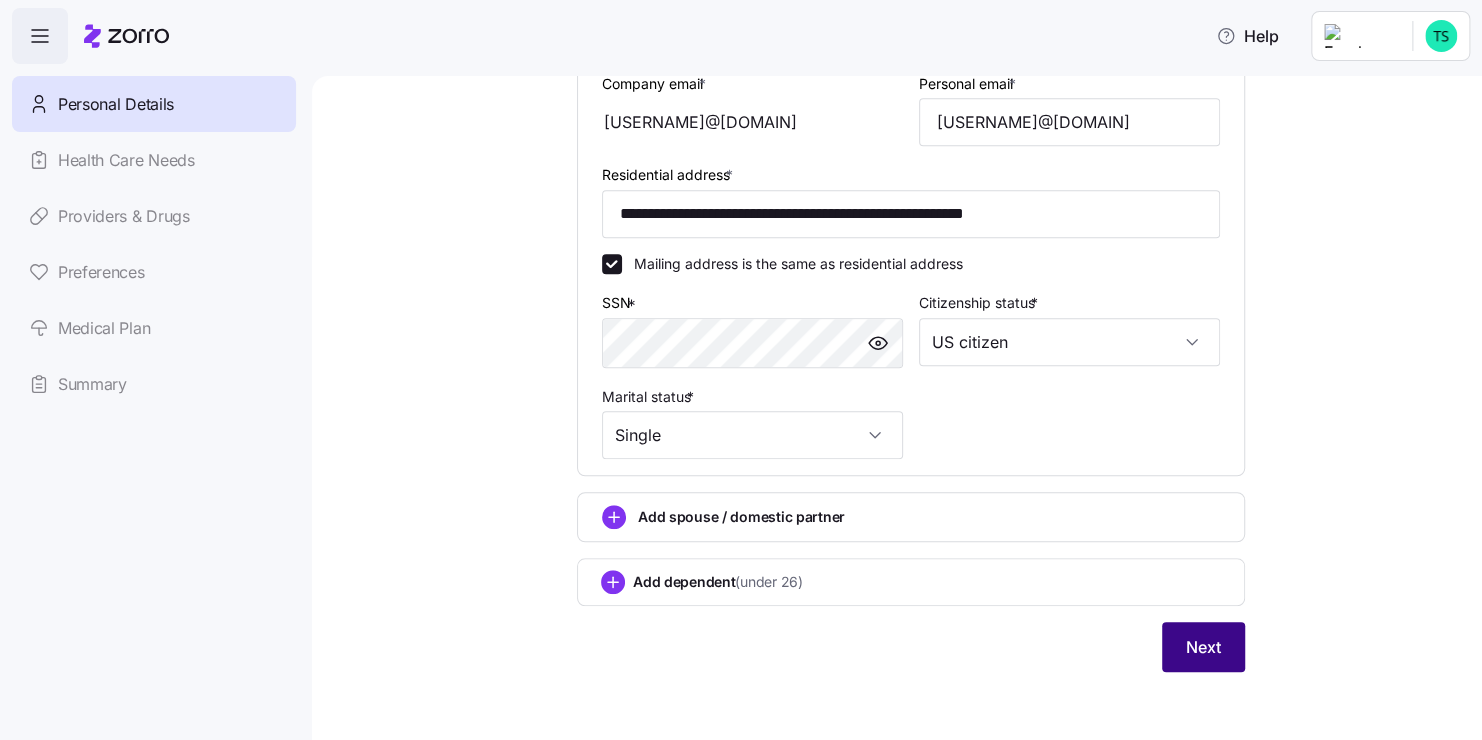 click on "Next" at bounding box center [1203, 647] 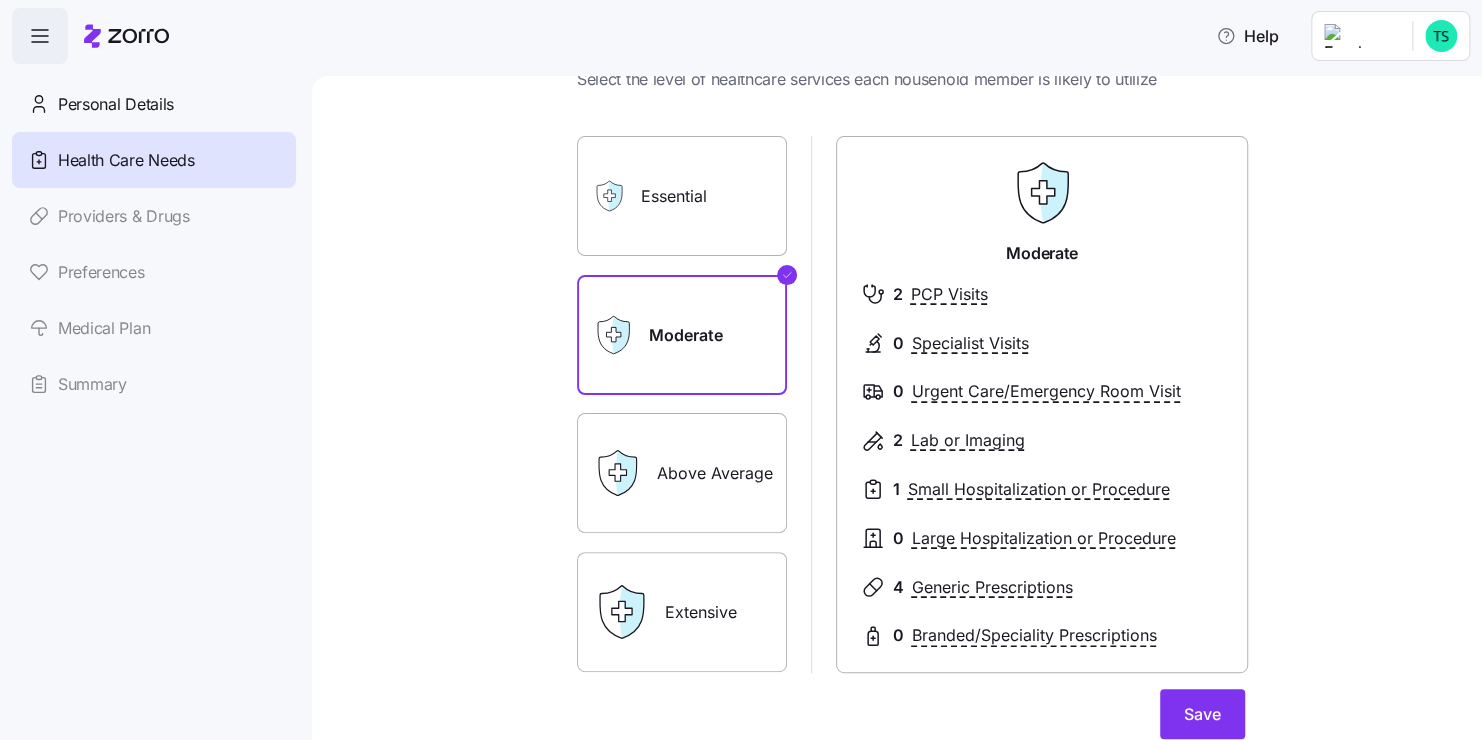 scroll, scrollTop: 83, scrollLeft: 0, axis: vertical 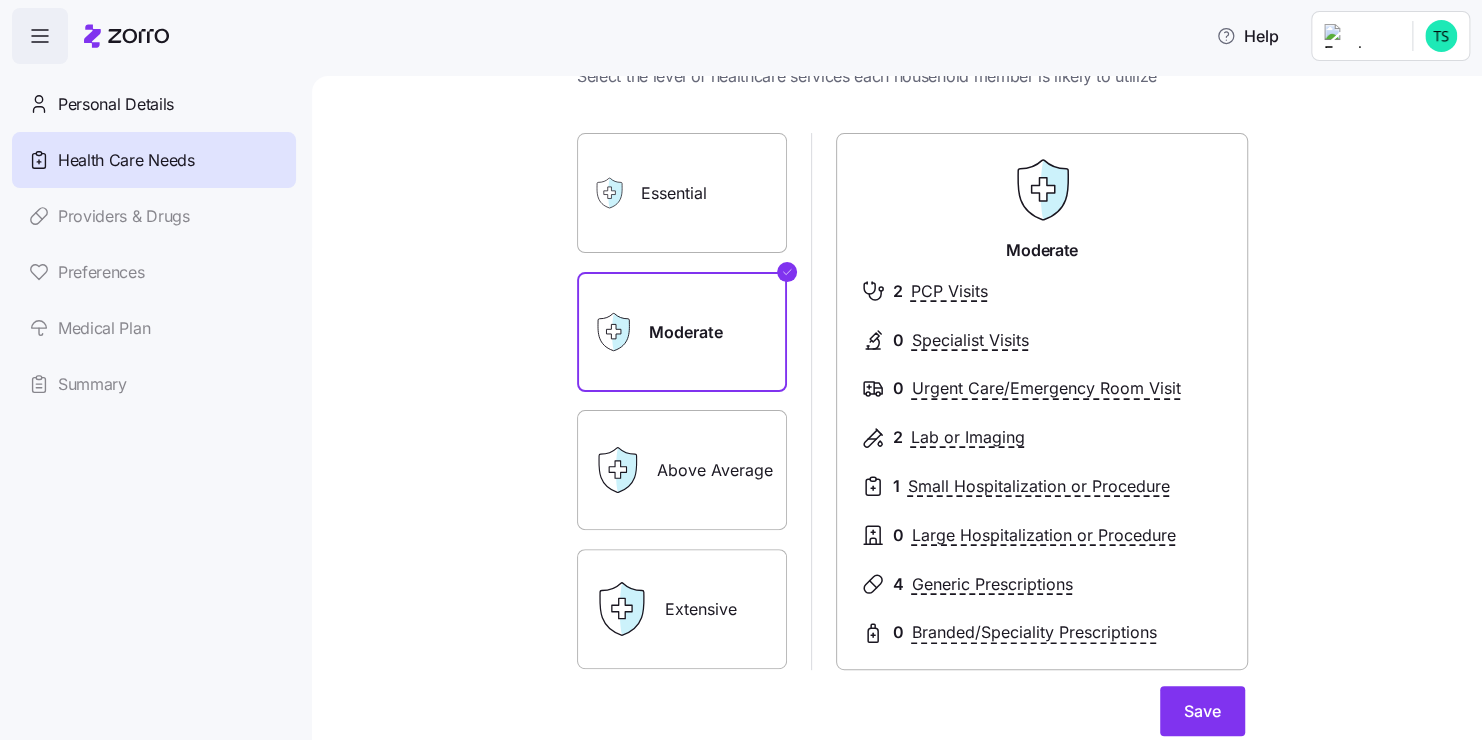 click on "Above Average" at bounding box center [682, 470] 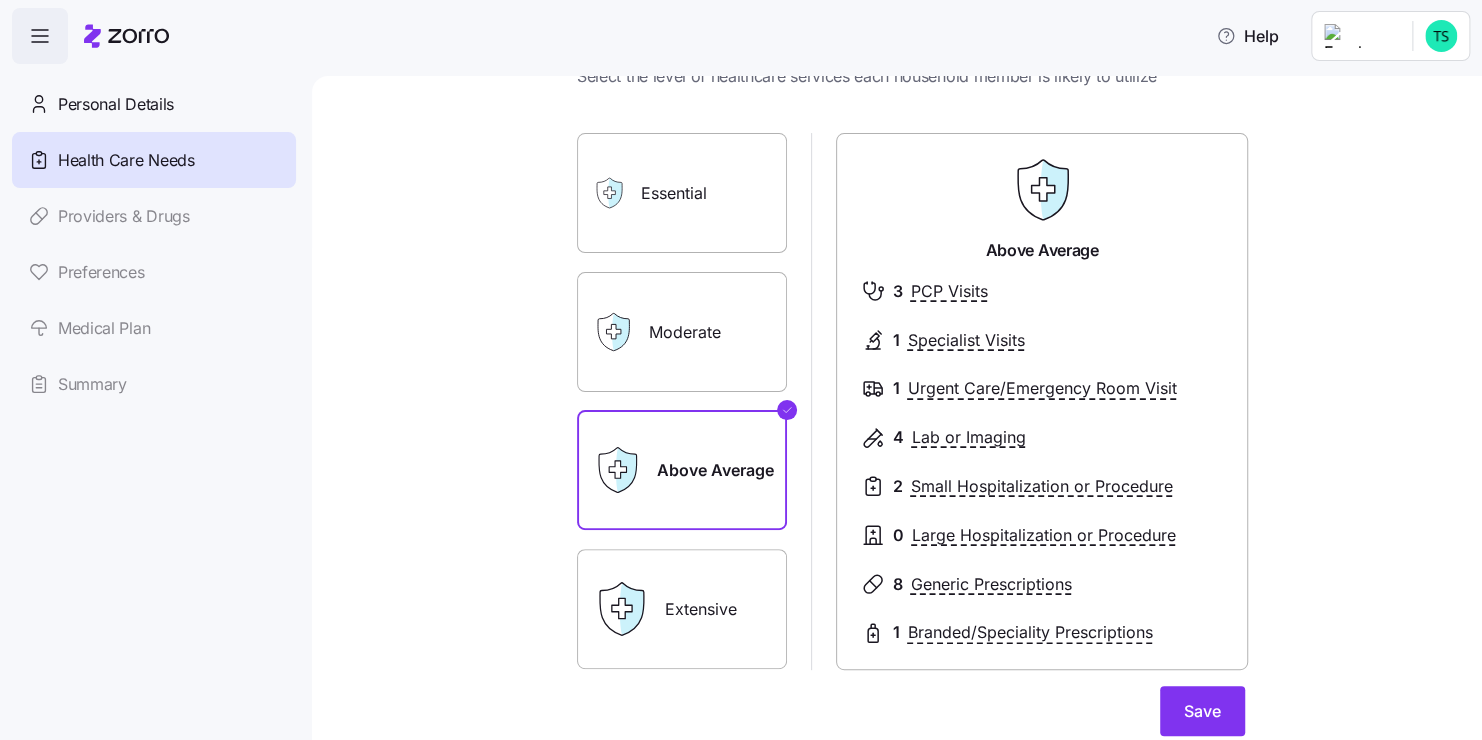 click on "Essential" at bounding box center [682, 193] 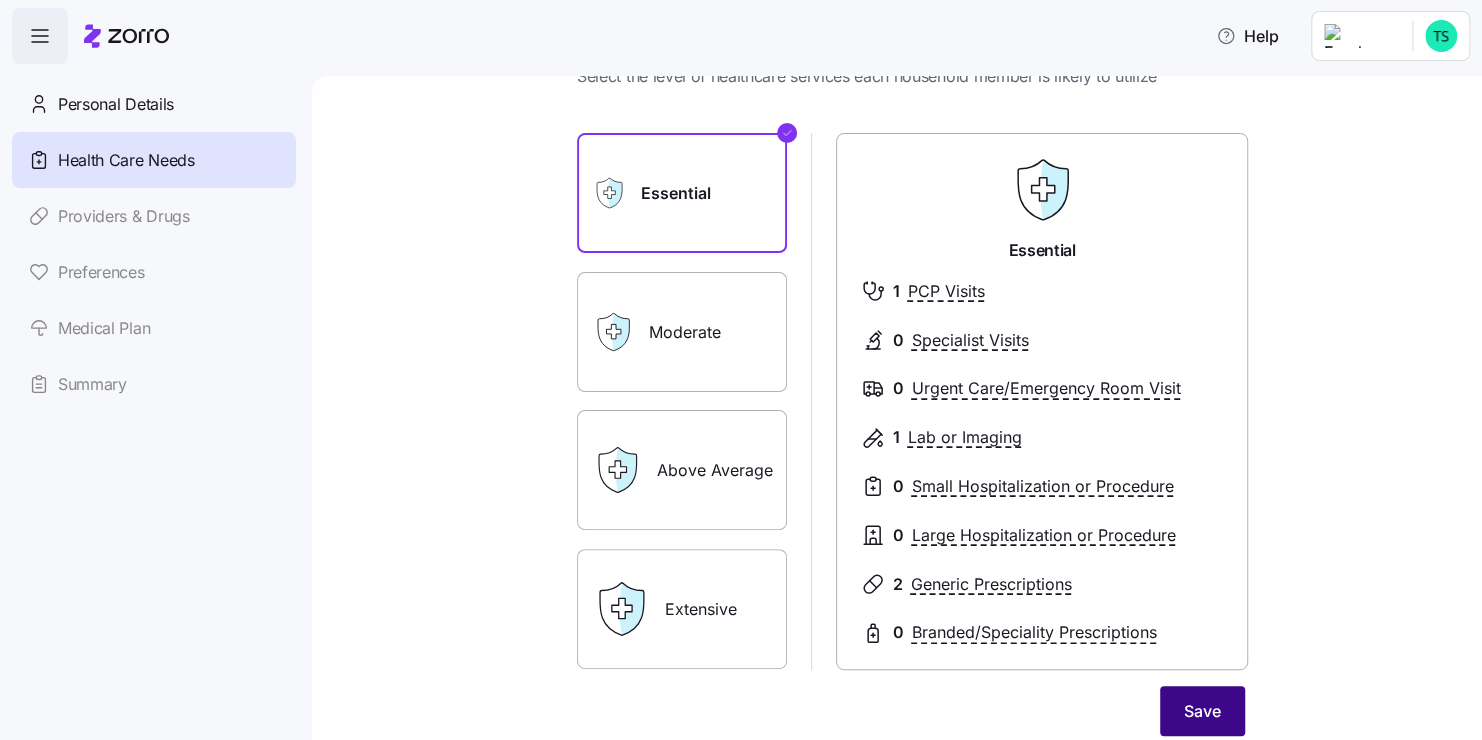 click on "Save" at bounding box center (1202, 711) 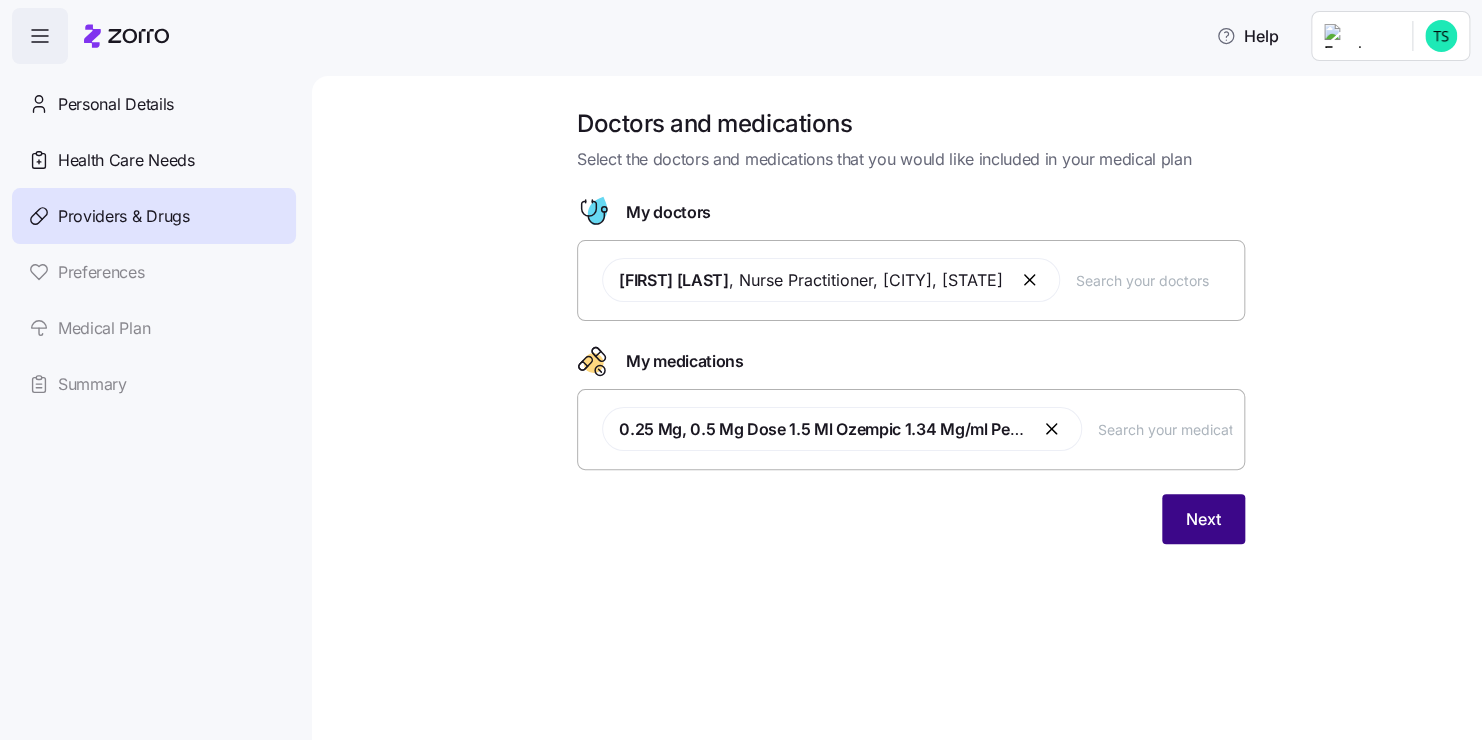 click on "Next" at bounding box center [1203, 519] 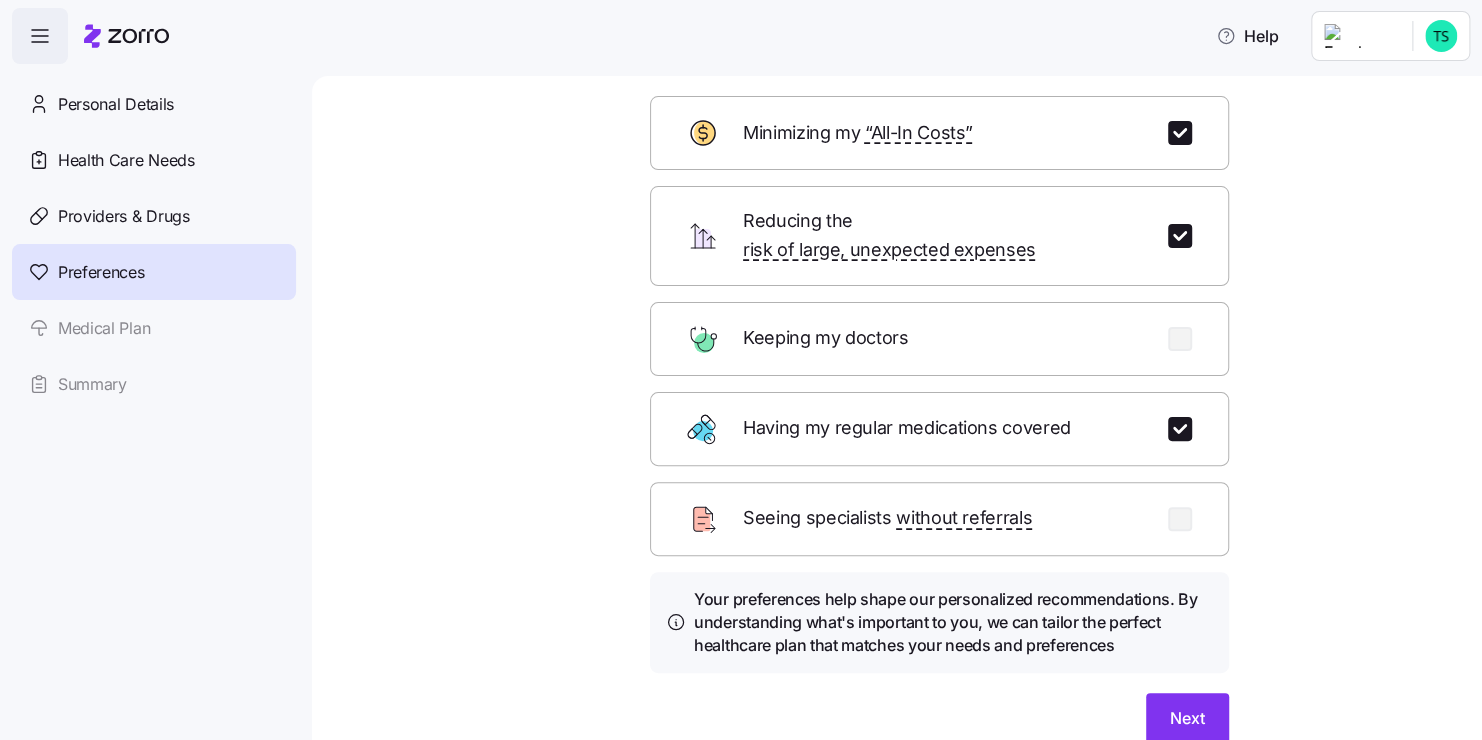 scroll, scrollTop: 172, scrollLeft: 0, axis: vertical 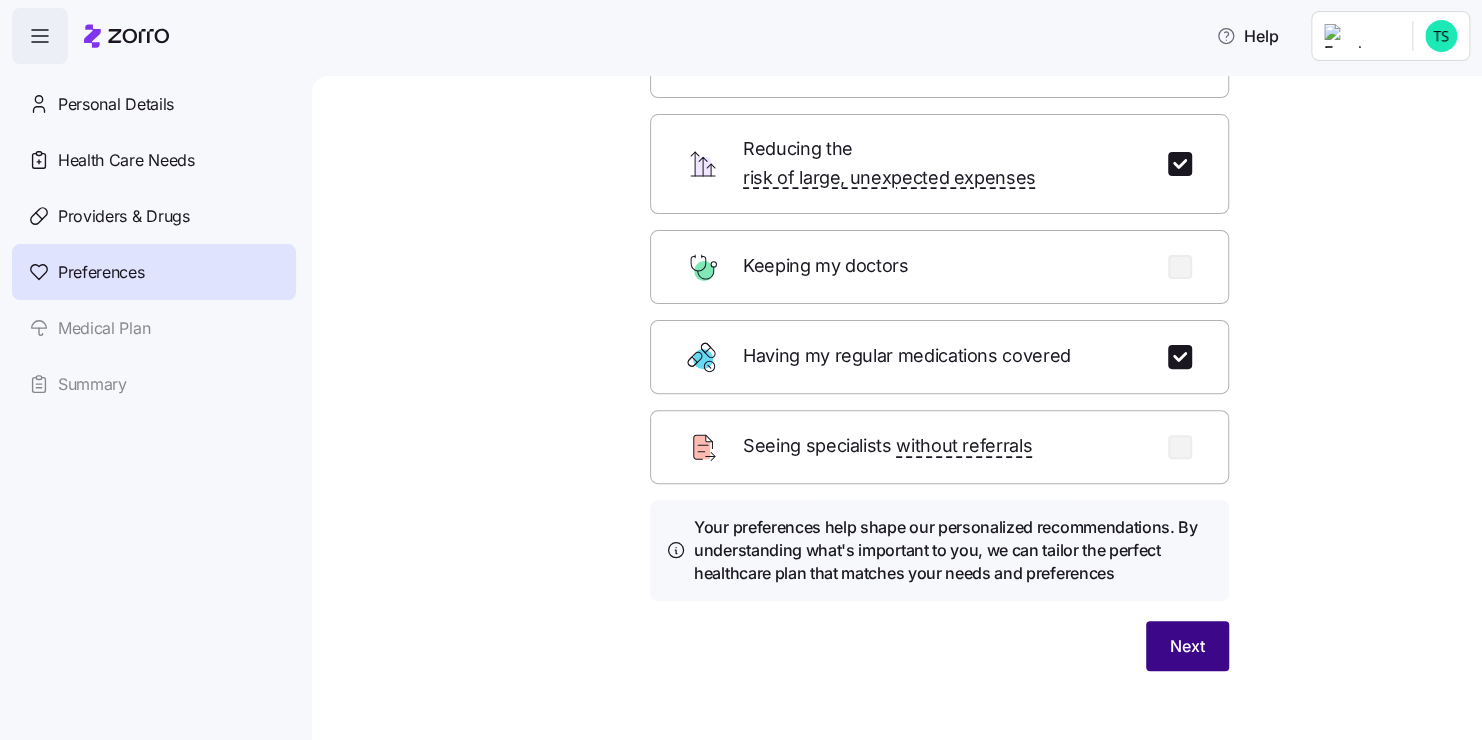 click on "Next" at bounding box center [1187, 646] 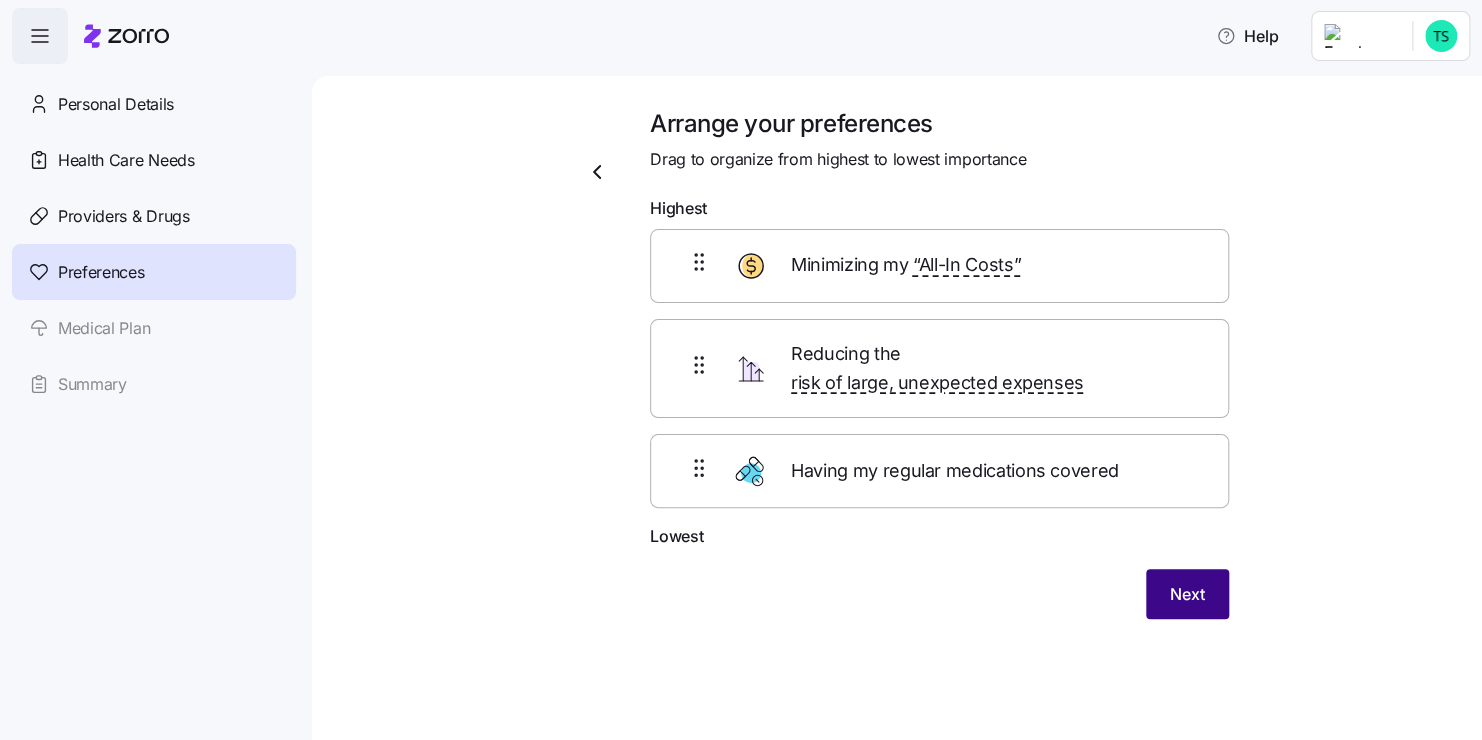 click on "Next" at bounding box center (1187, 594) 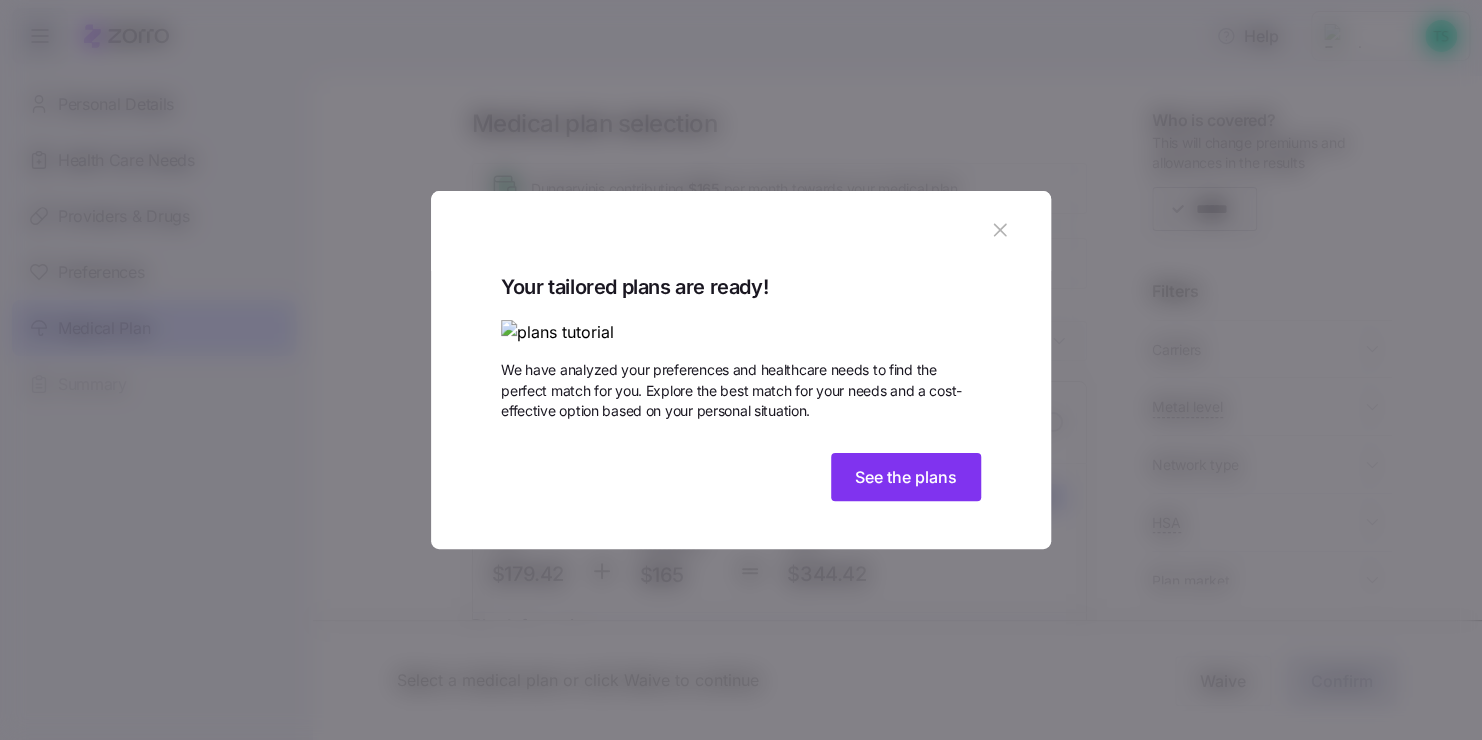 click at bounding box center [741, 332] 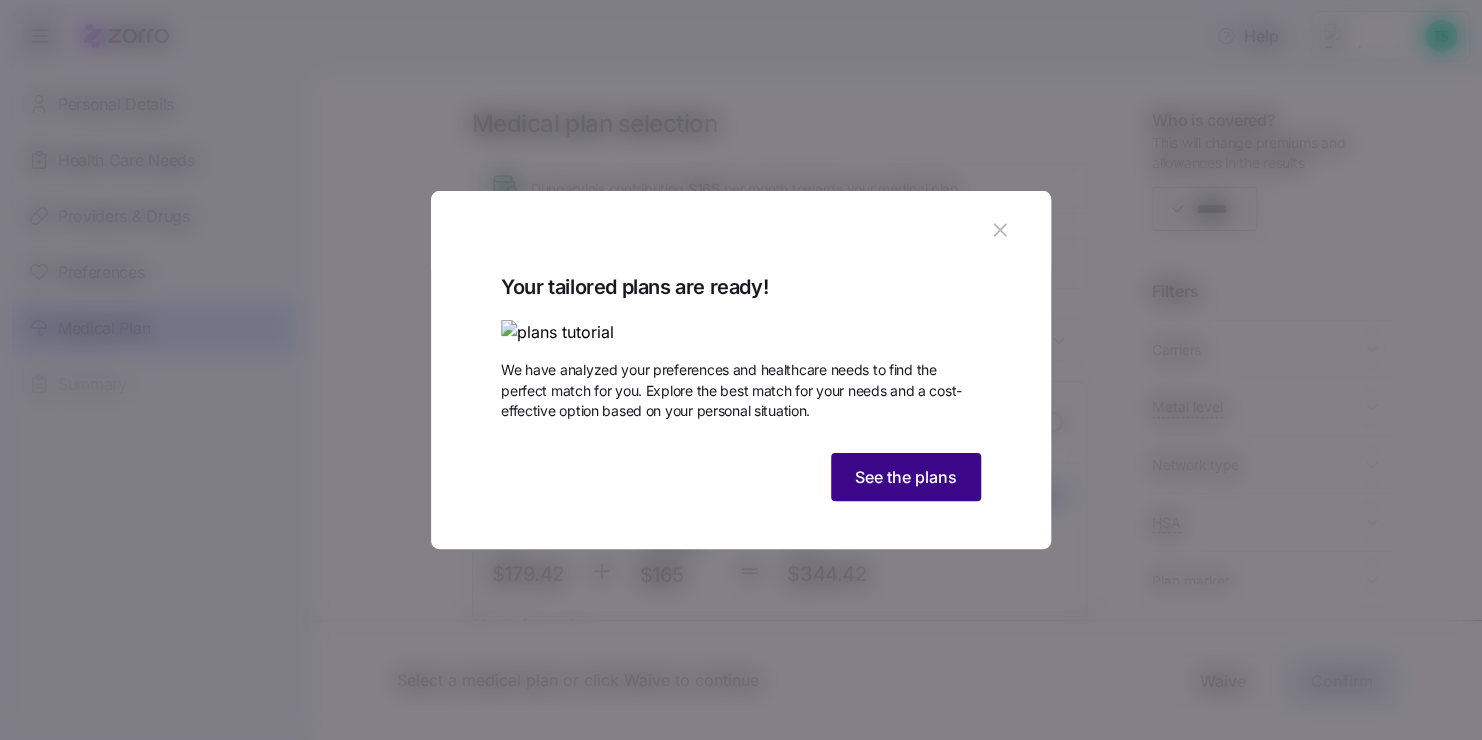 click on "See the plans" at bounding box center [906, 477] 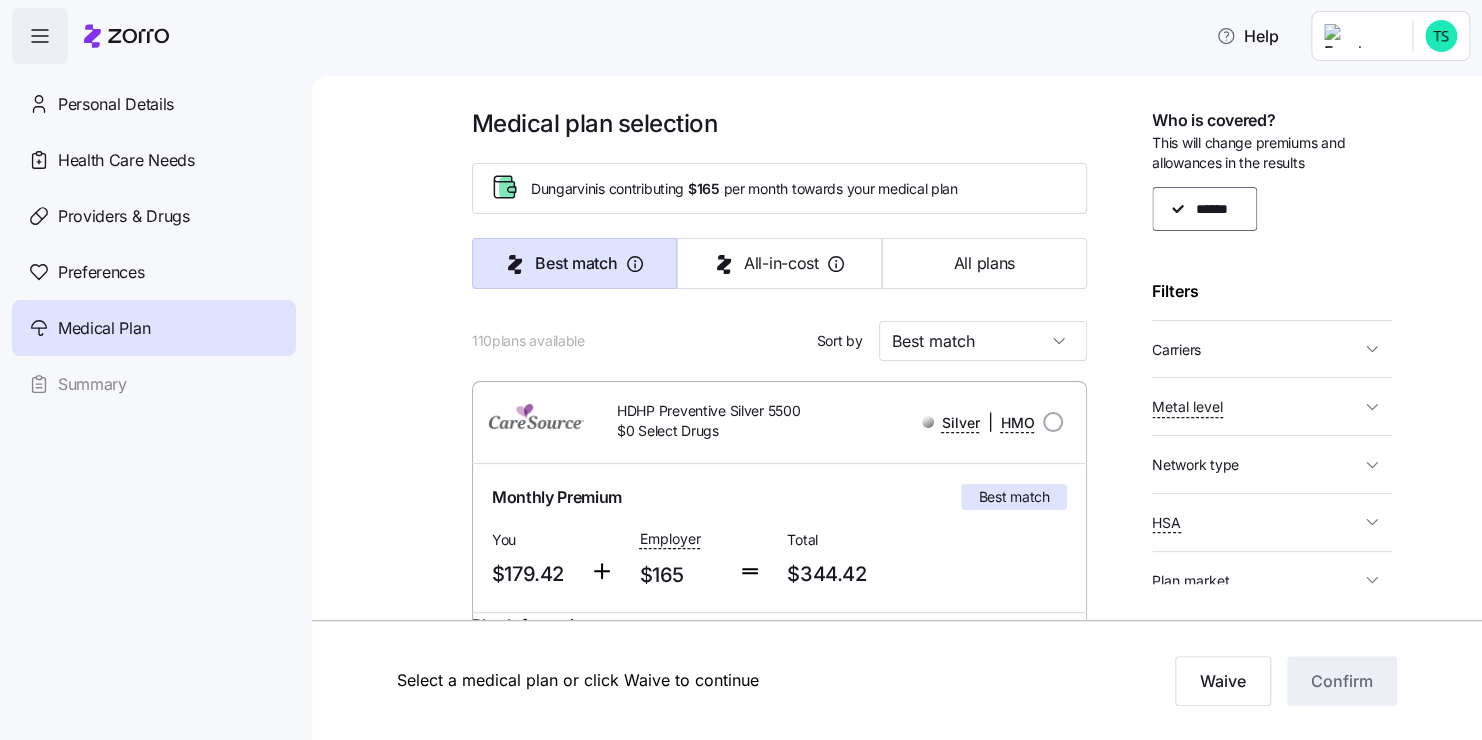 click at bounding box center [40, 36] 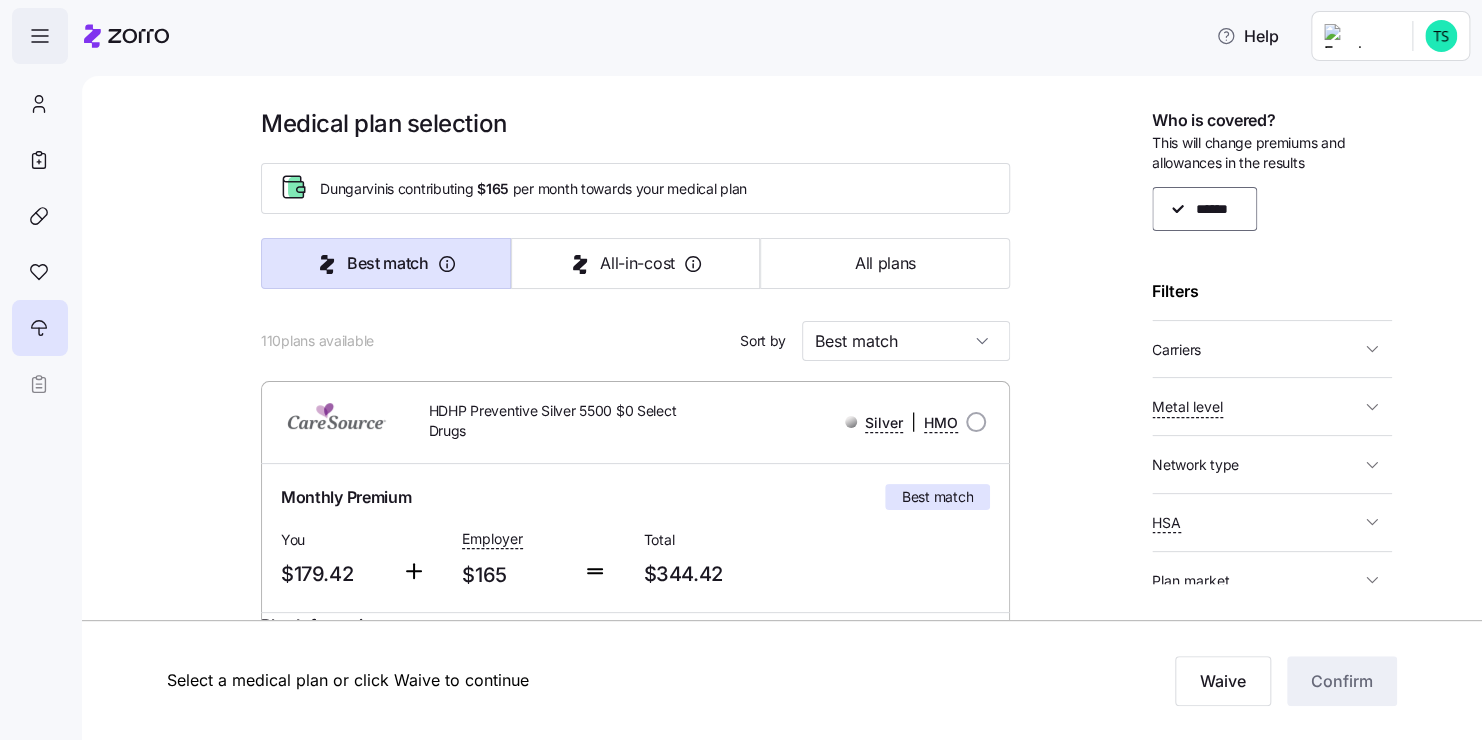 click at bounding box center (40, 36) 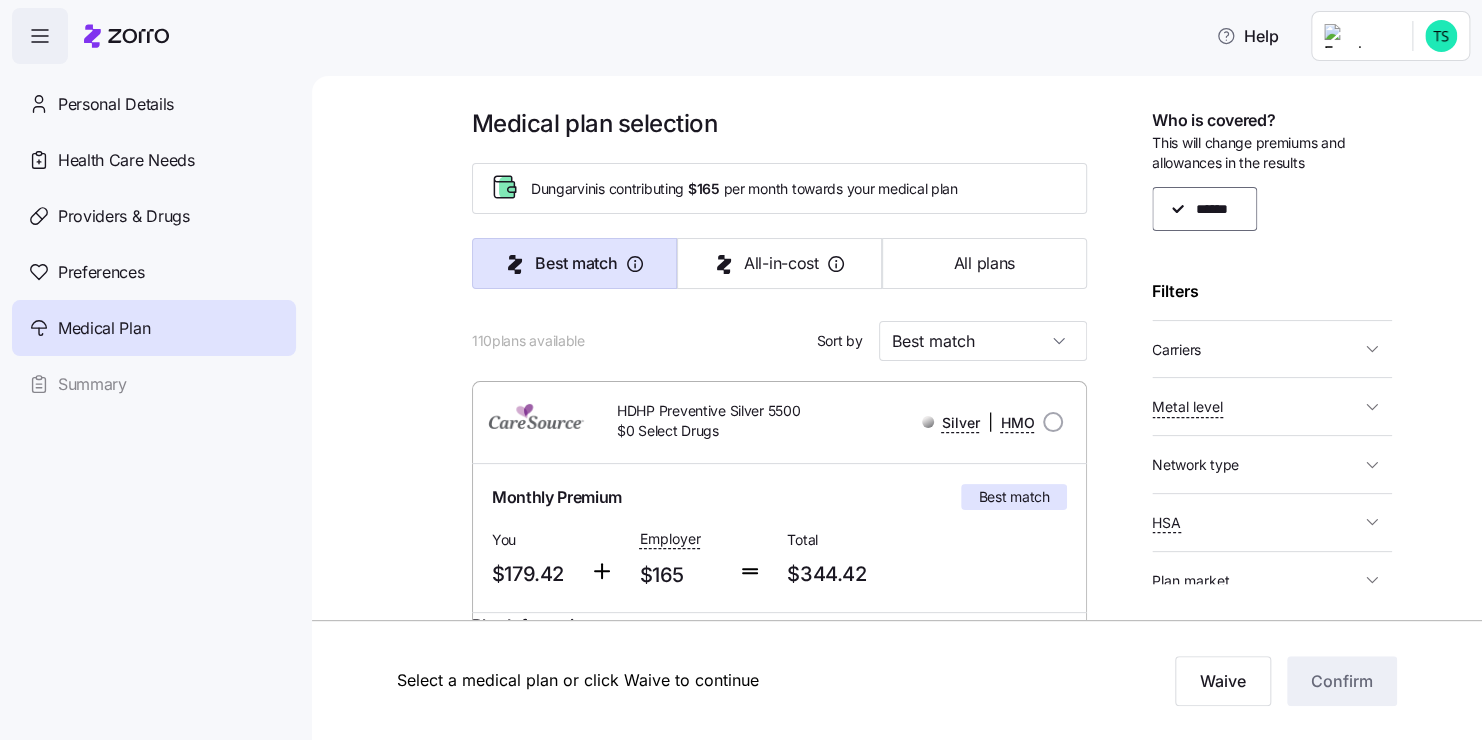 click at bounding box center (40, 36) 